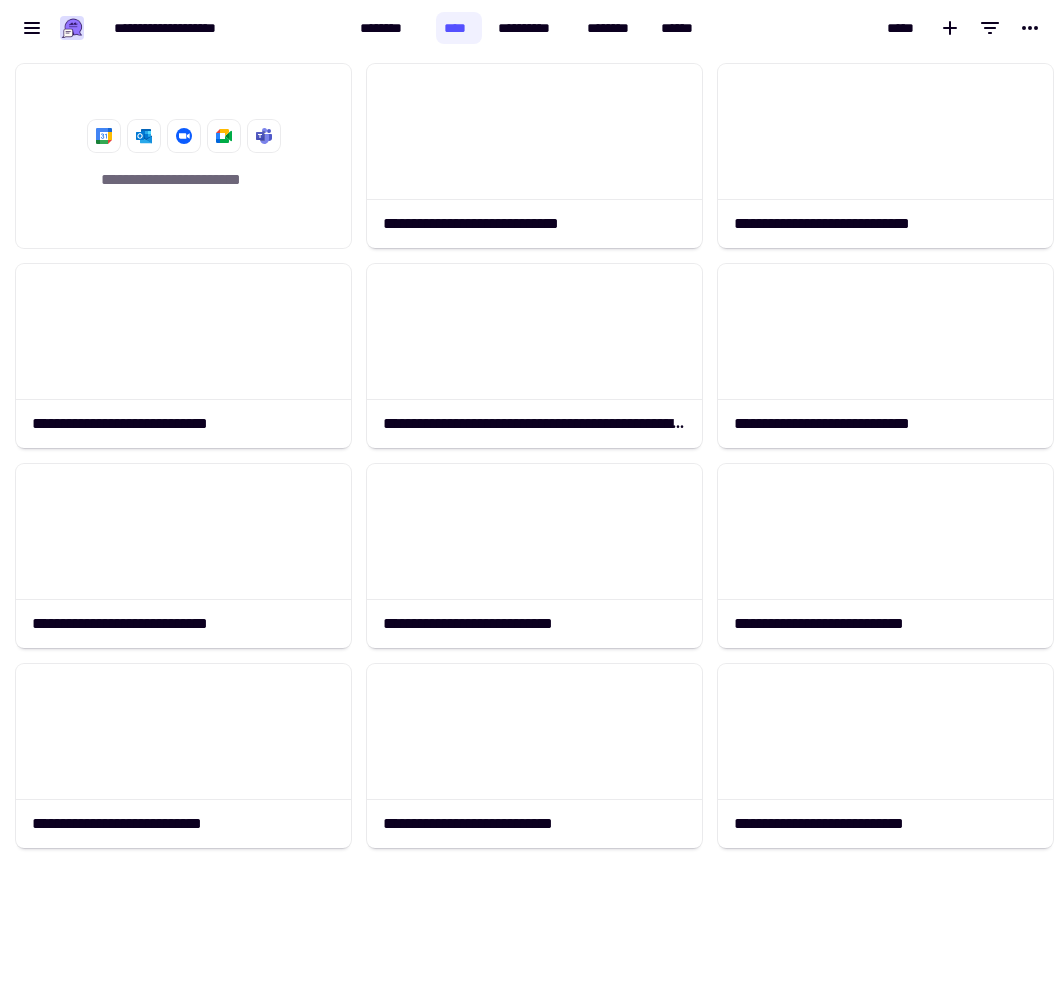 scroll, scrollTop: 0, scrollLeft: 0, axis: both 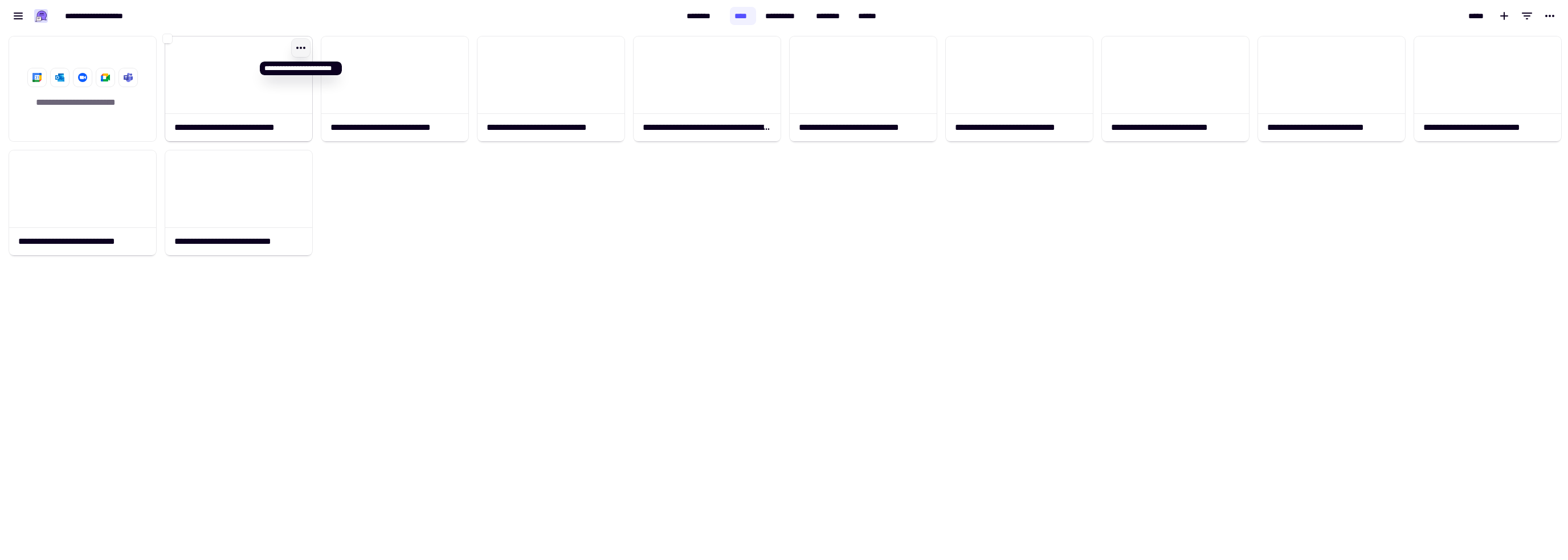 click 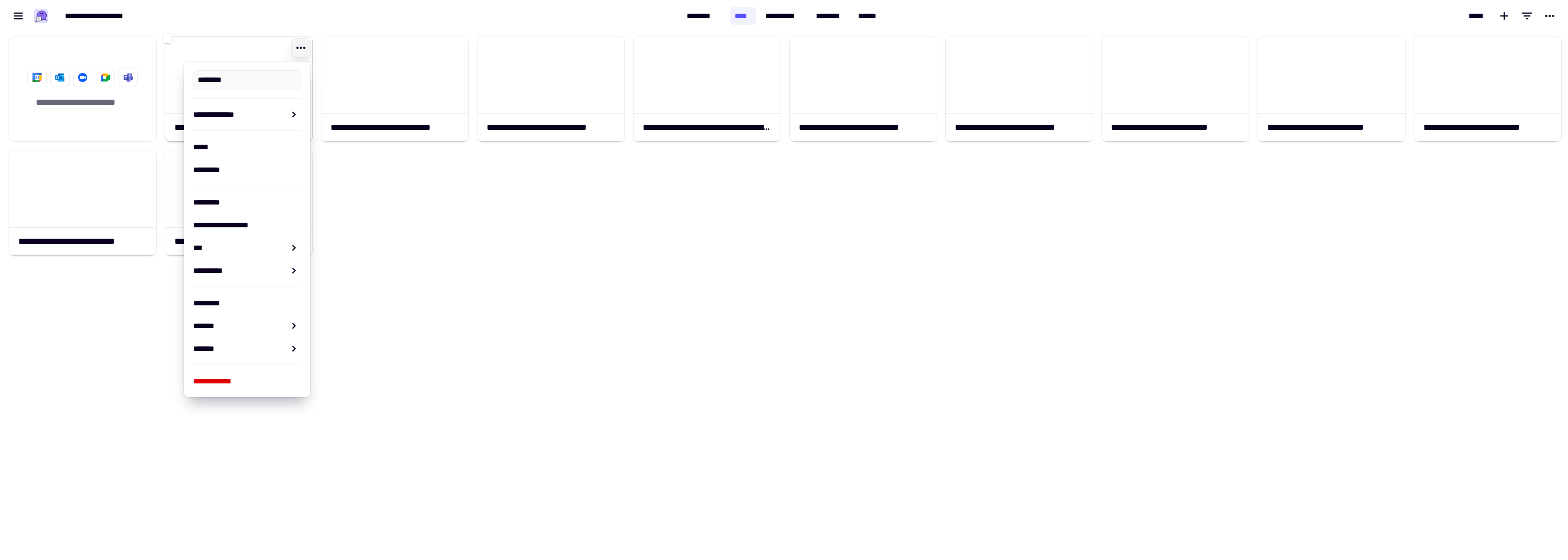type on "**********" 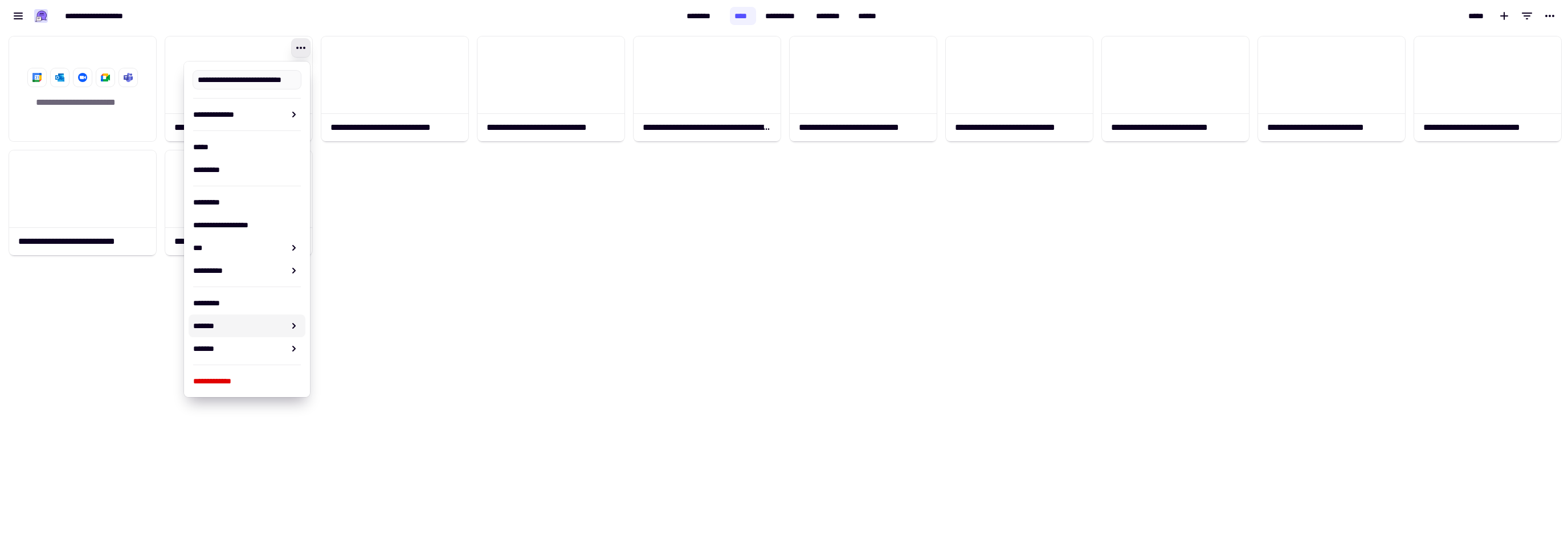 click on "[FIRST] [LAST] [EMAIL] [PHONE] [ADDRESS] [CITY] [STATE] [ZIP]" 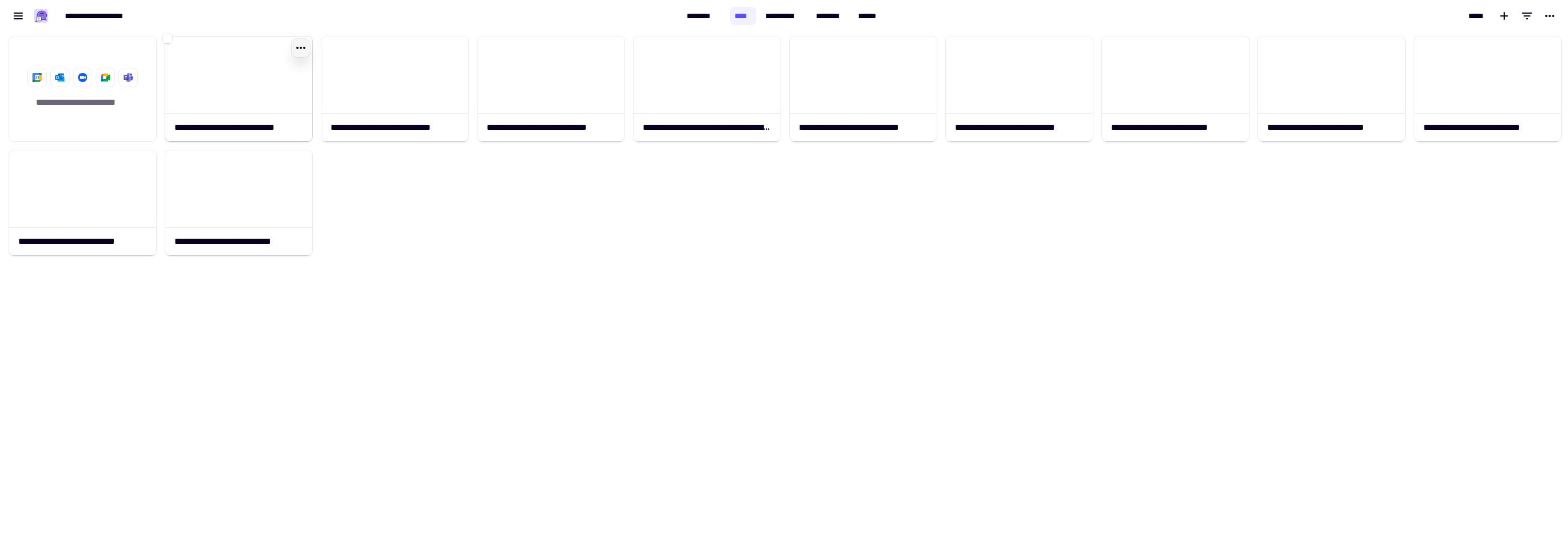 click 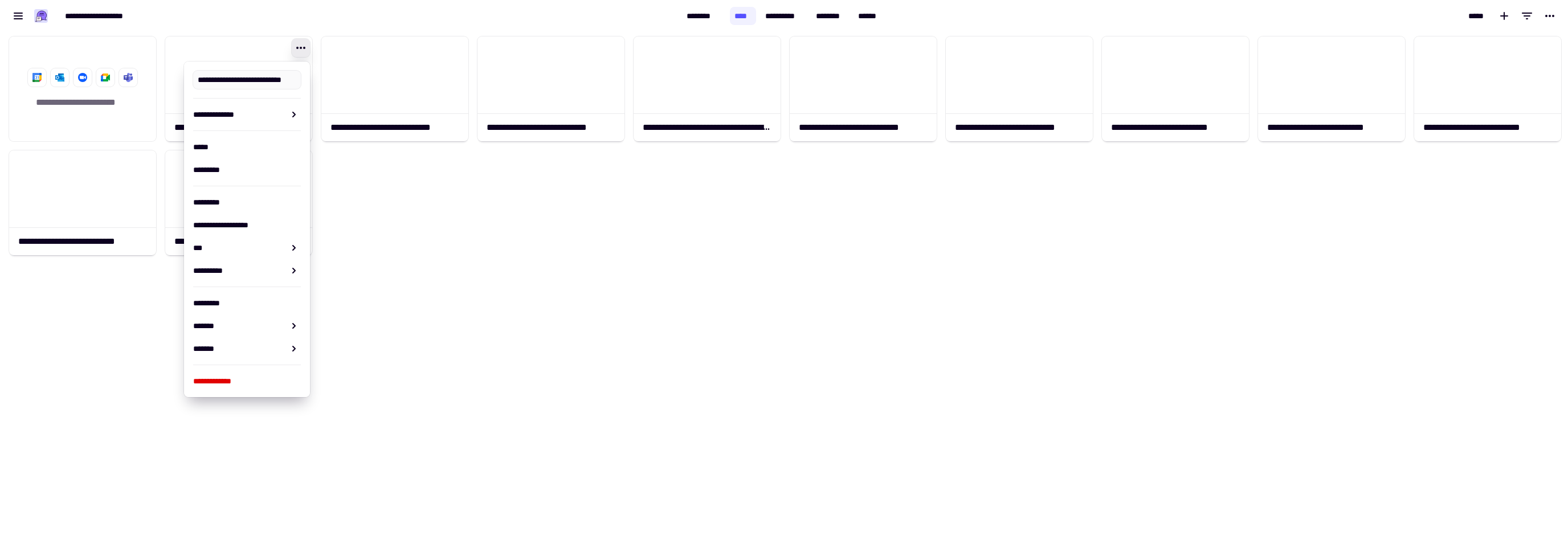 scroll, scrollTop: 0, scrollLeft: 0, axis: both 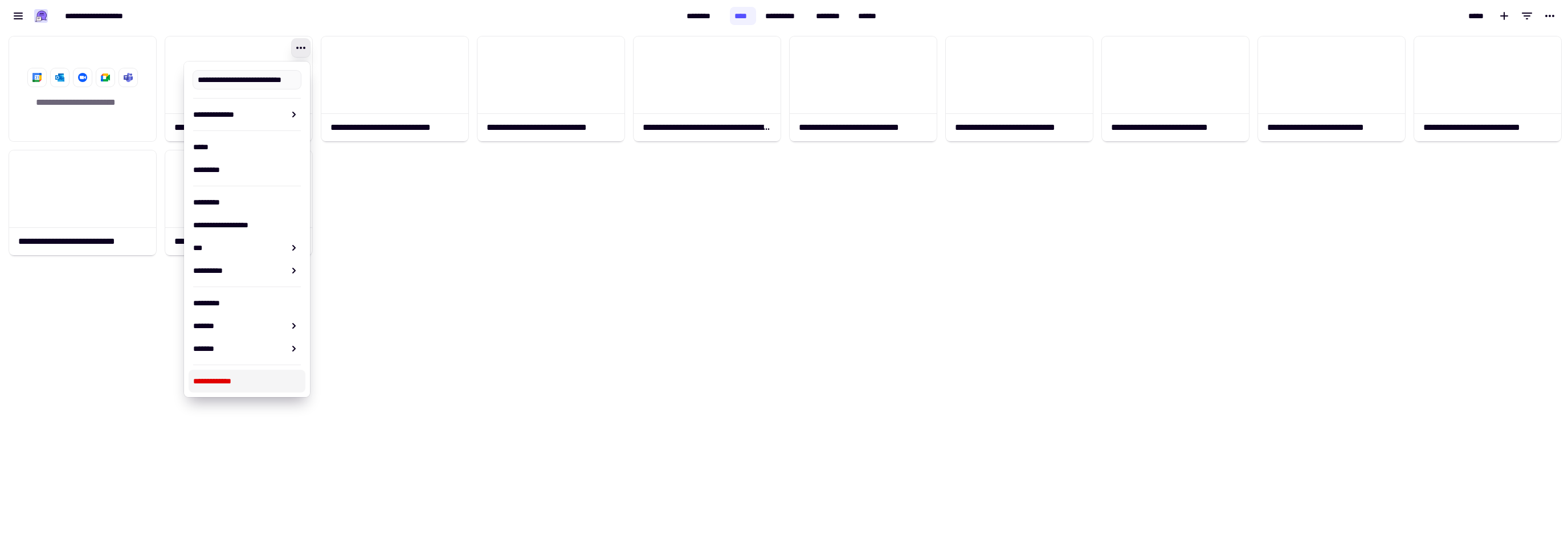 click on "**********" at bounding box center (247, 381) 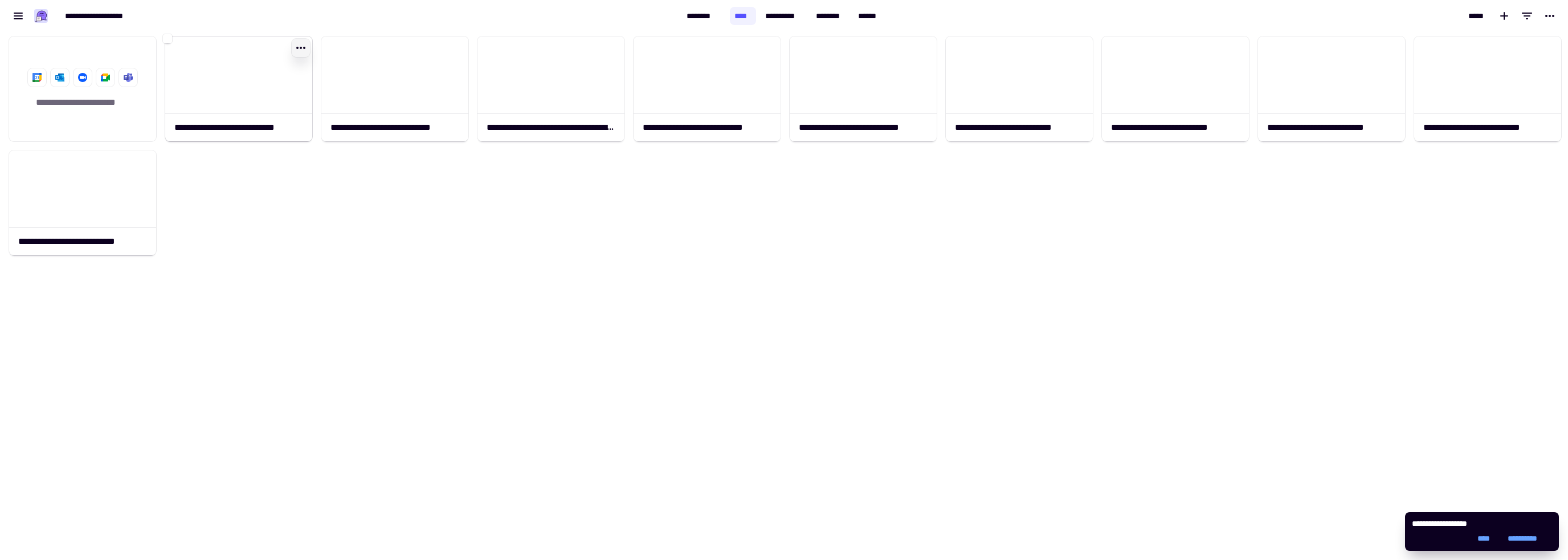 click 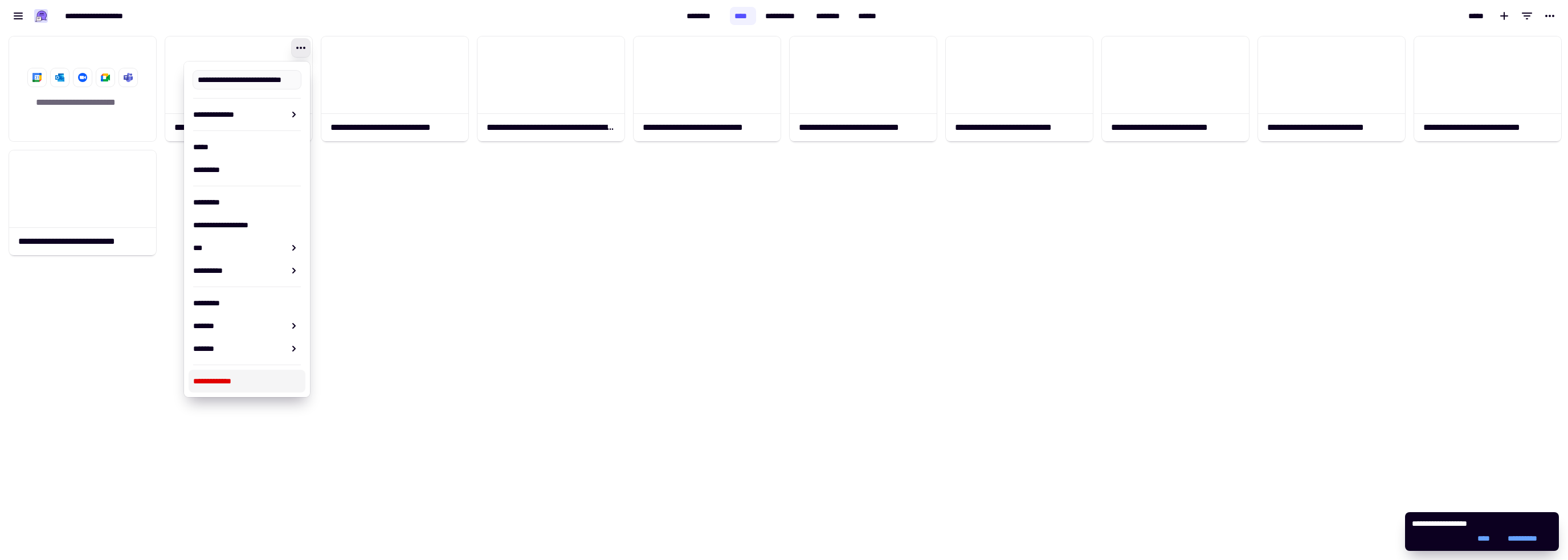 click on "**********" at bounding box center (247, 381) 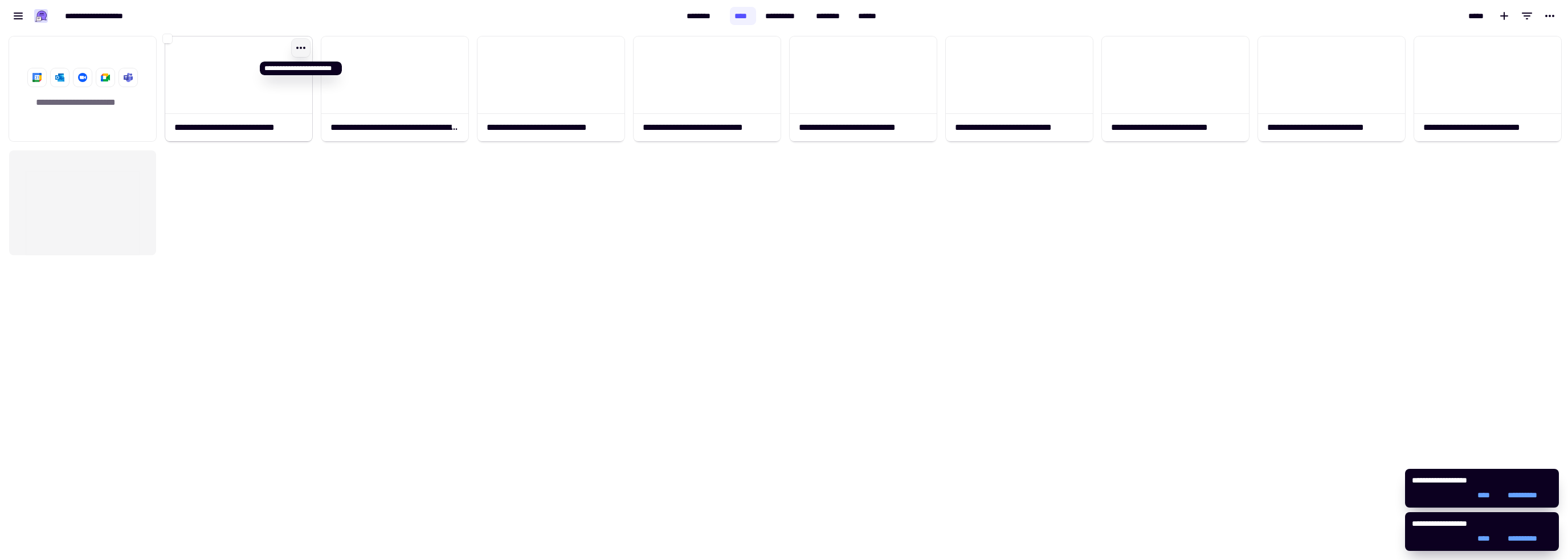 click 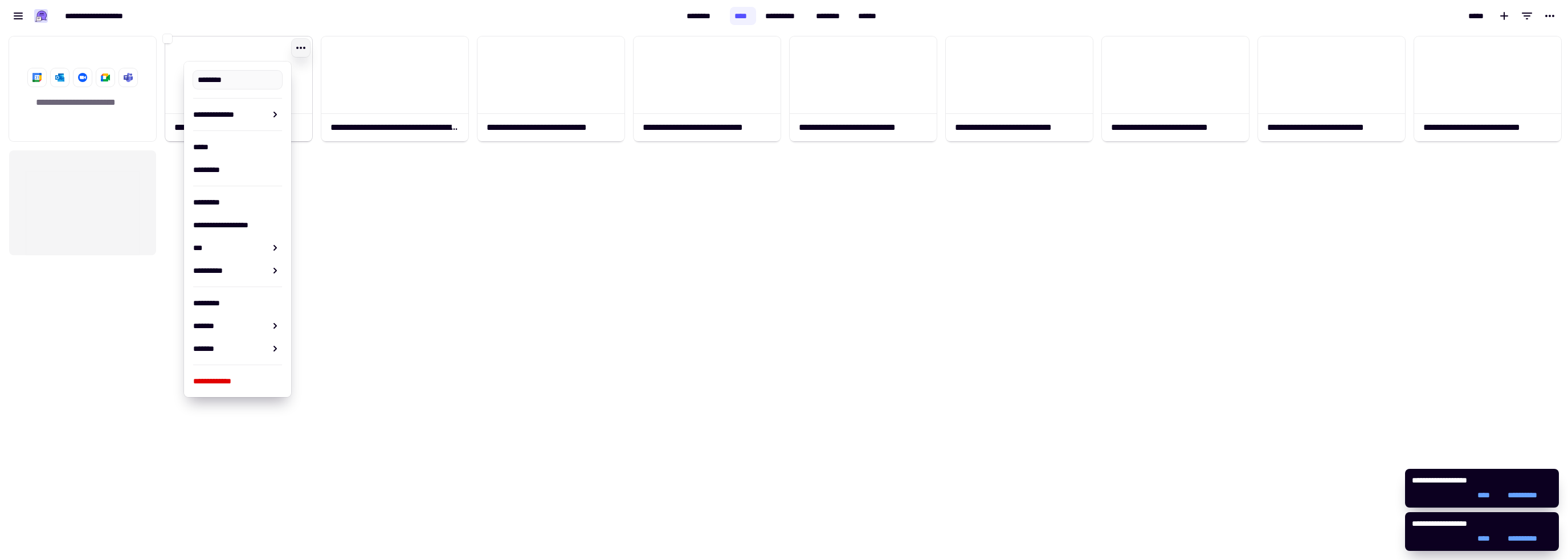 type on "**********" 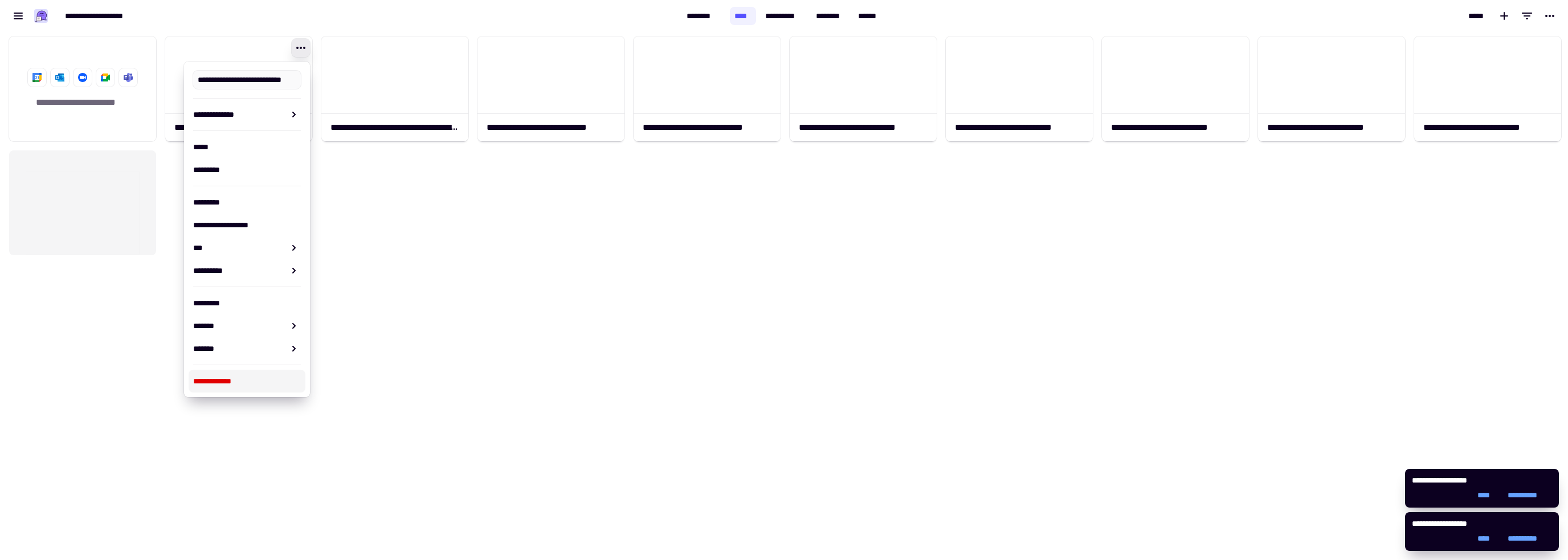 click on "**********" at bounding box center [247, 381] 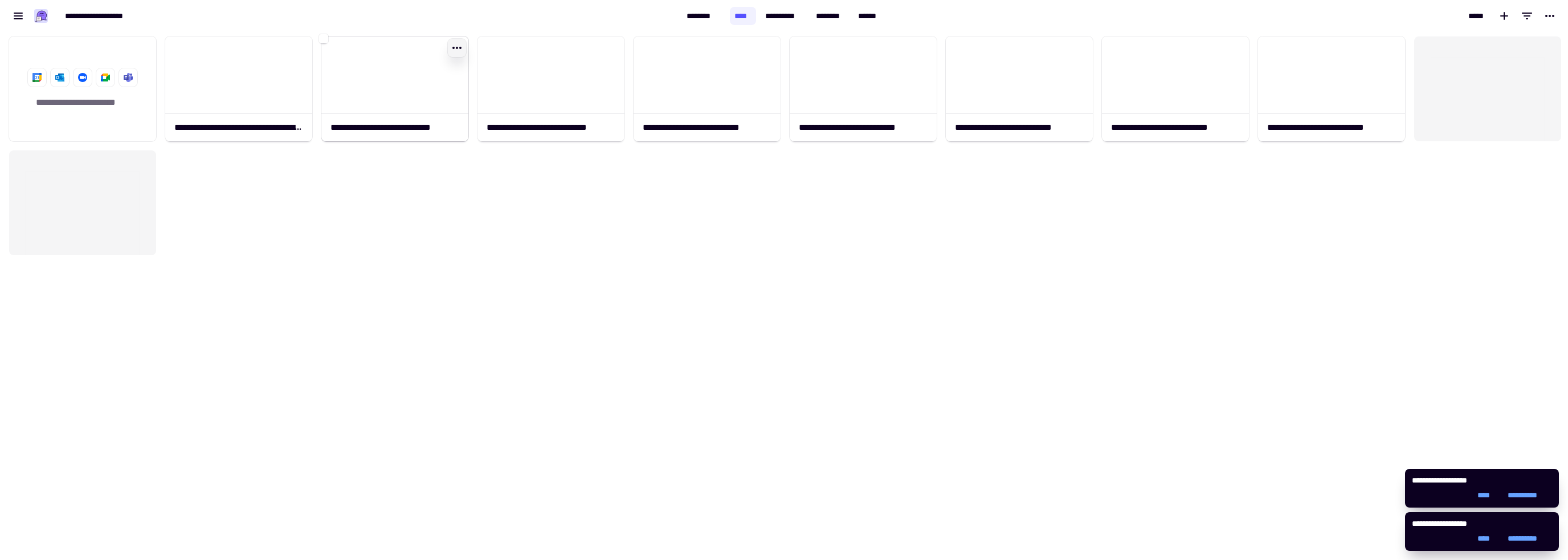 click 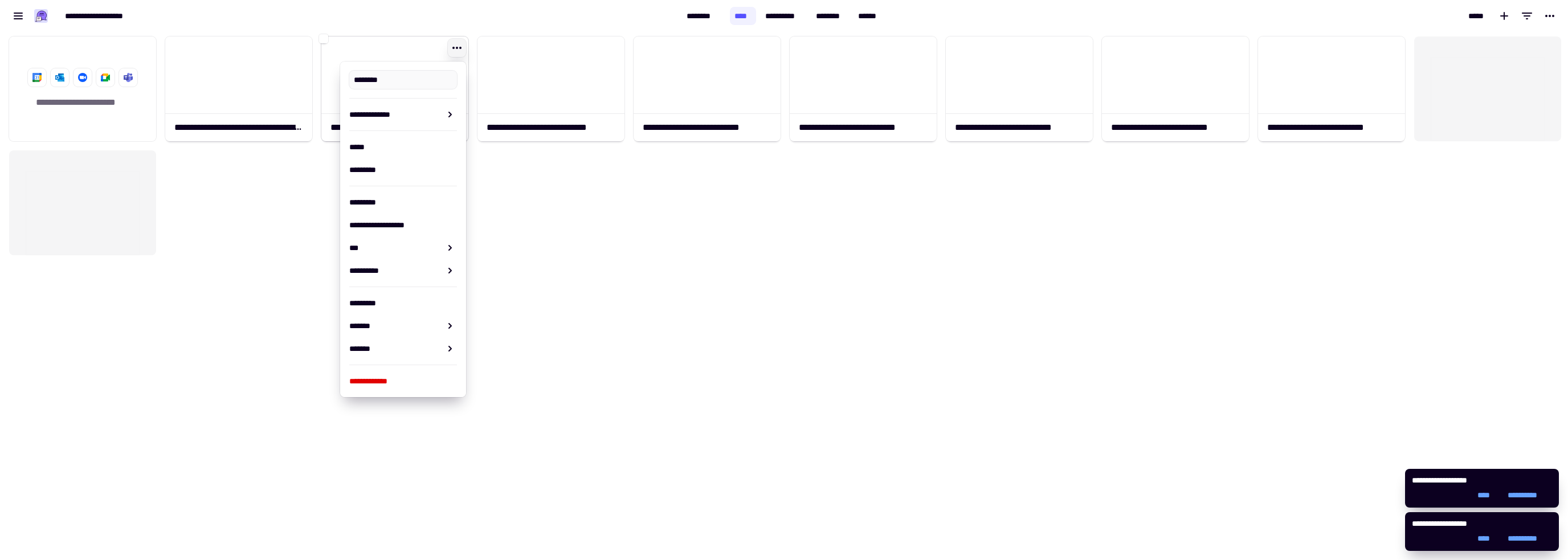 type on "**********" 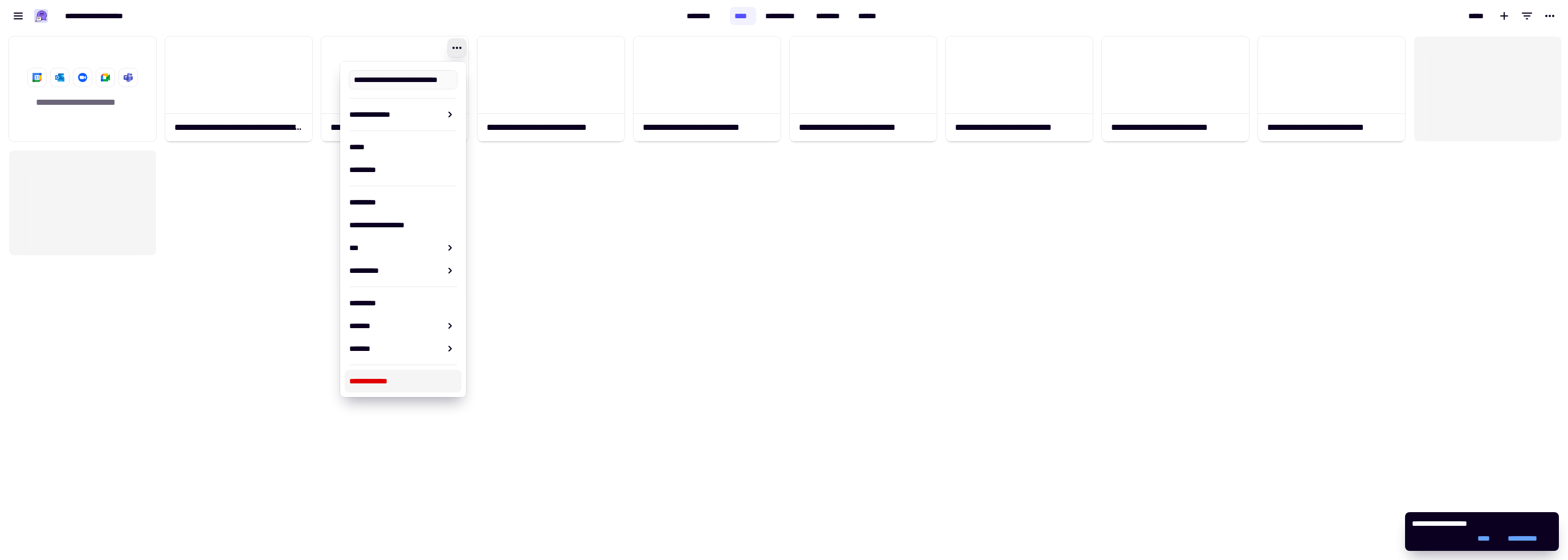 click on "**********" at bounding box center (403, 381) 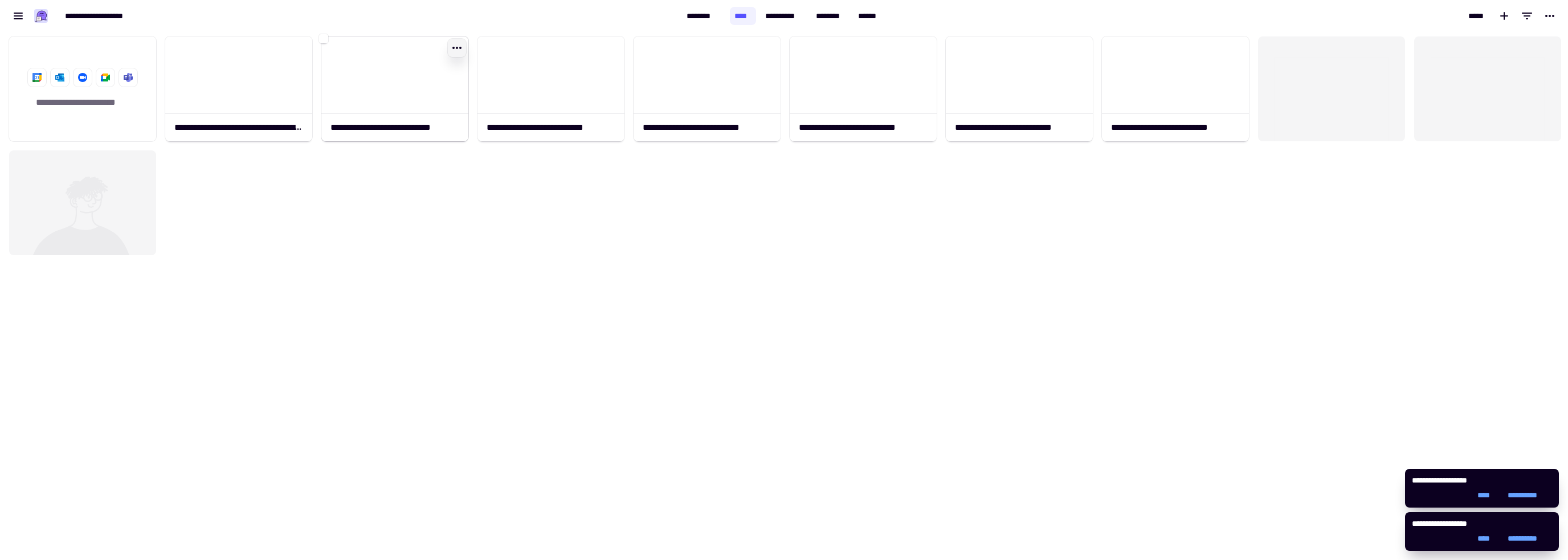 click 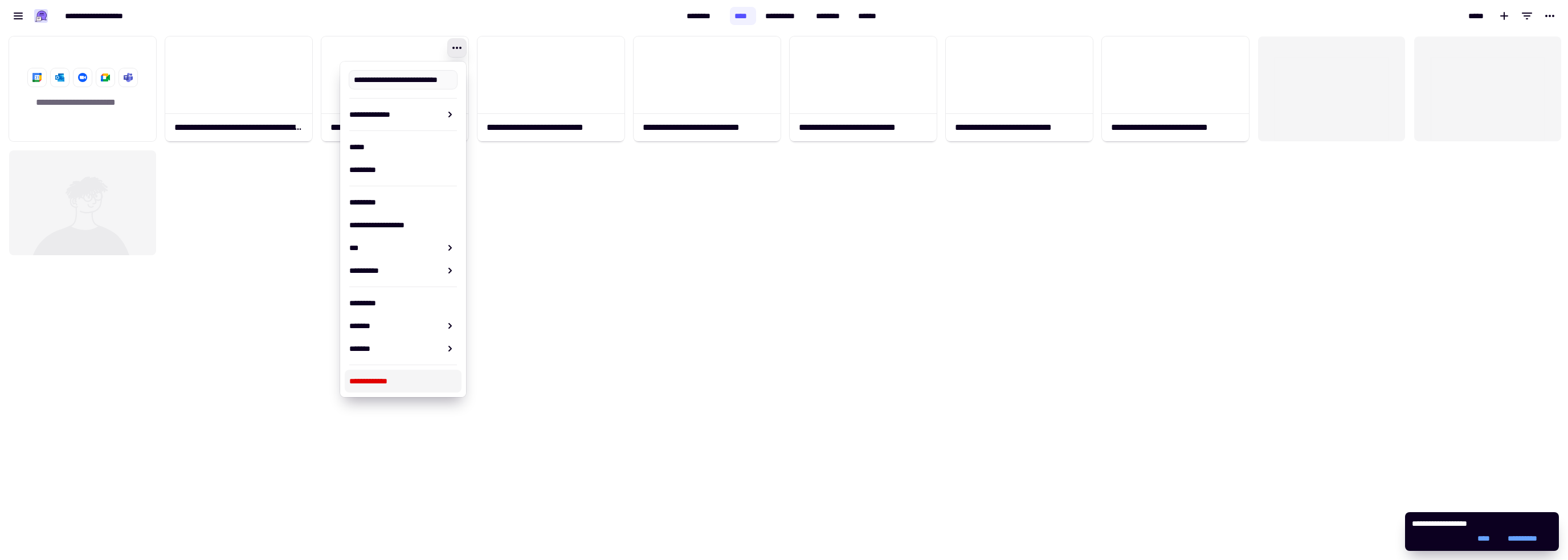 click on "**********" at bounding box center (403, 381) 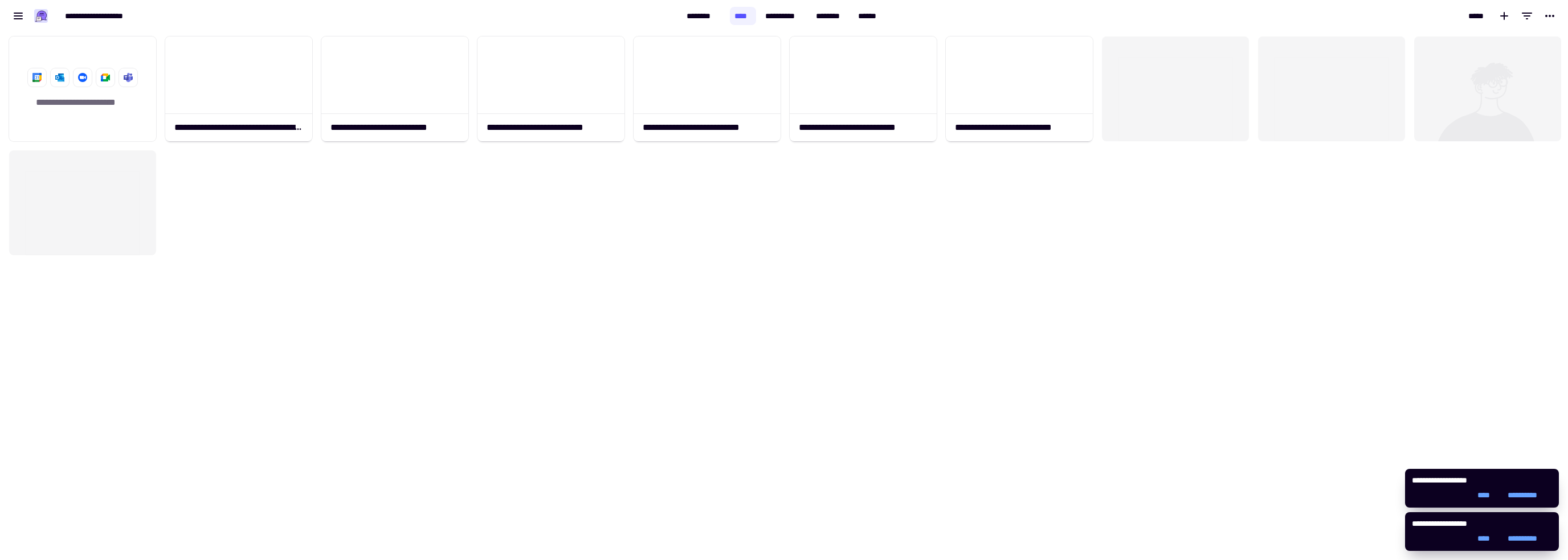 click on "[FIRST] [LAST] [EMAIL] [PHONE] [ADDRESS] [CITY] [STATE]" 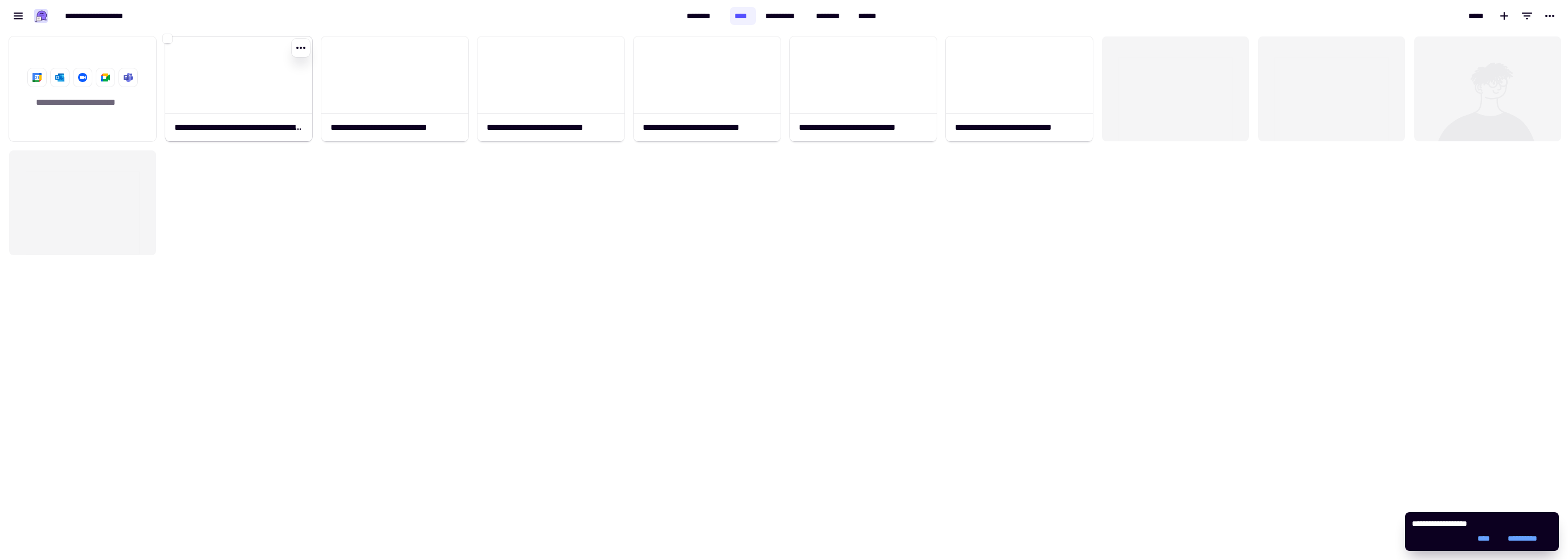 click 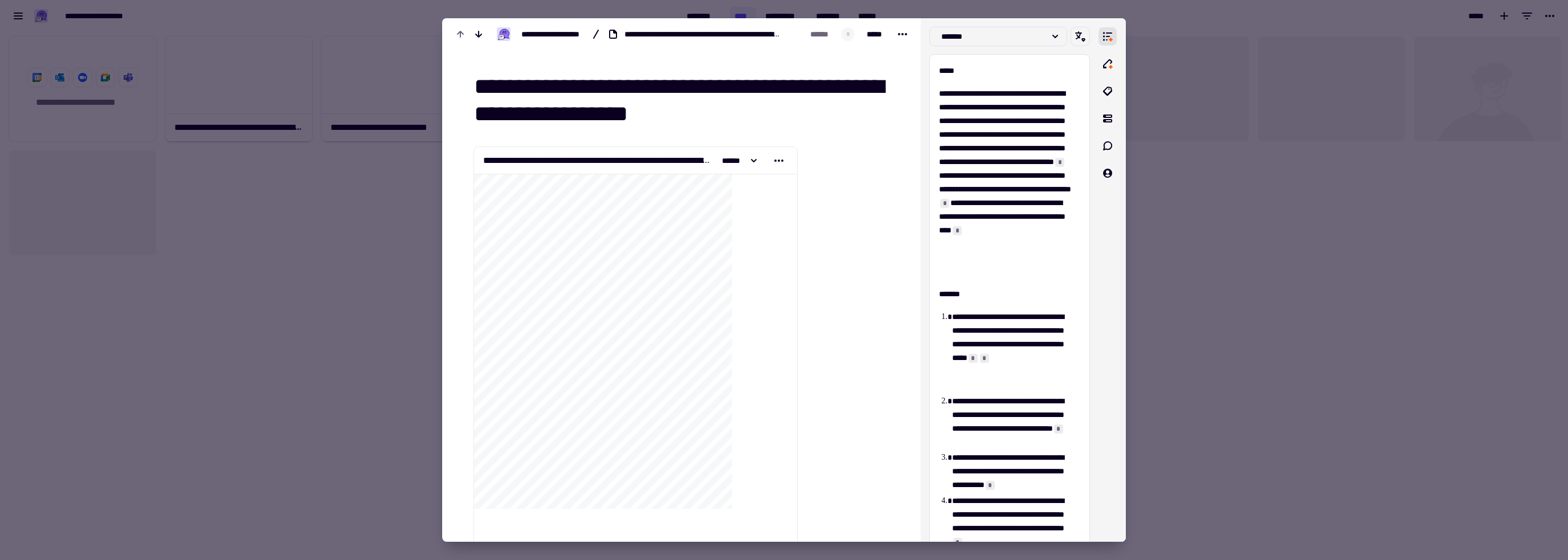 click at bounding box center (784, 280) 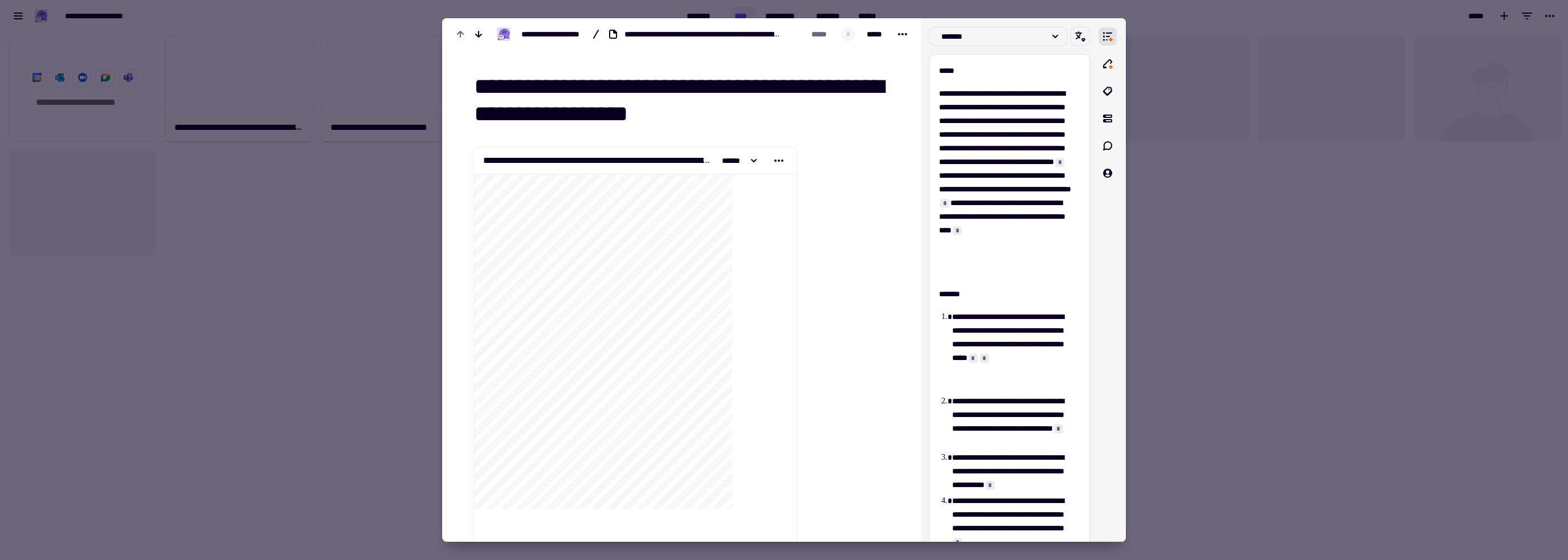 click at bounding box center [784, 280] 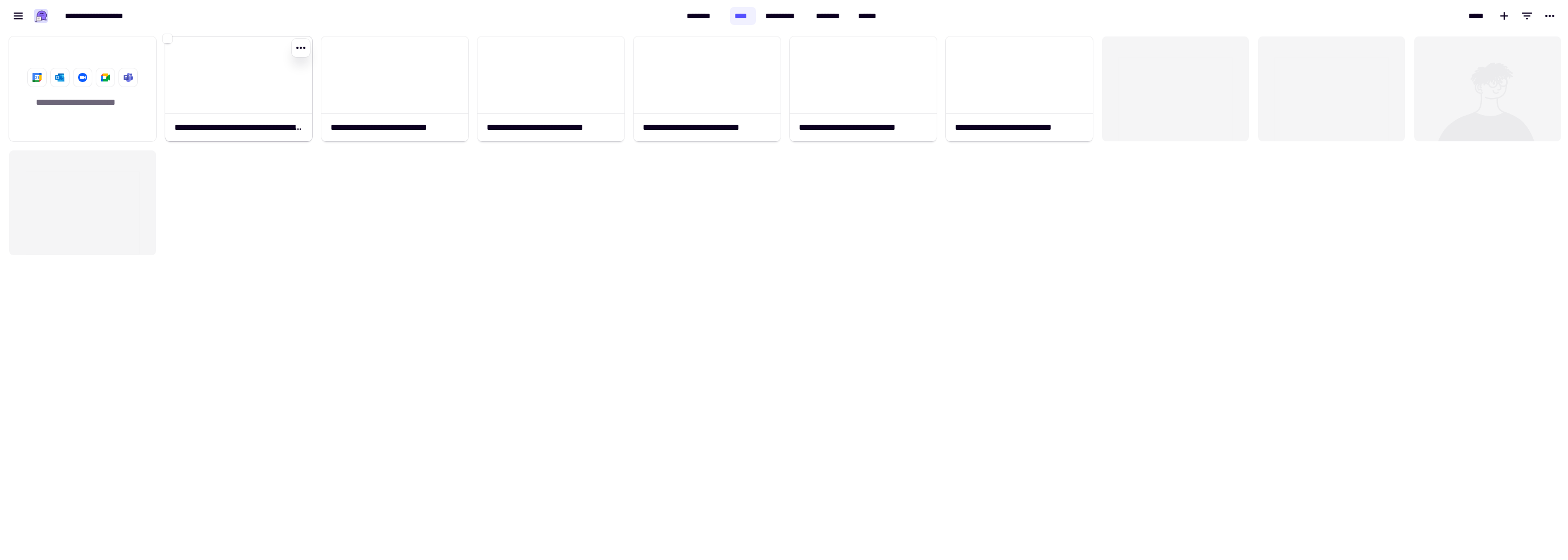 click 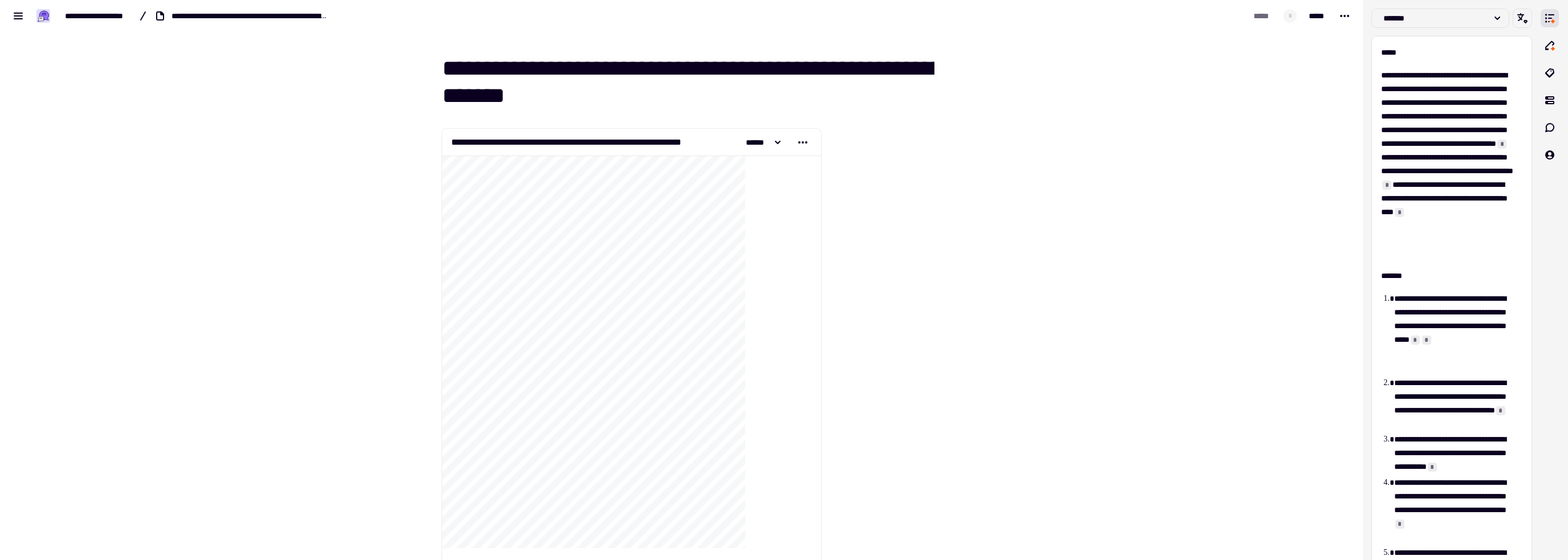 click at bounding box center [879, 17945] 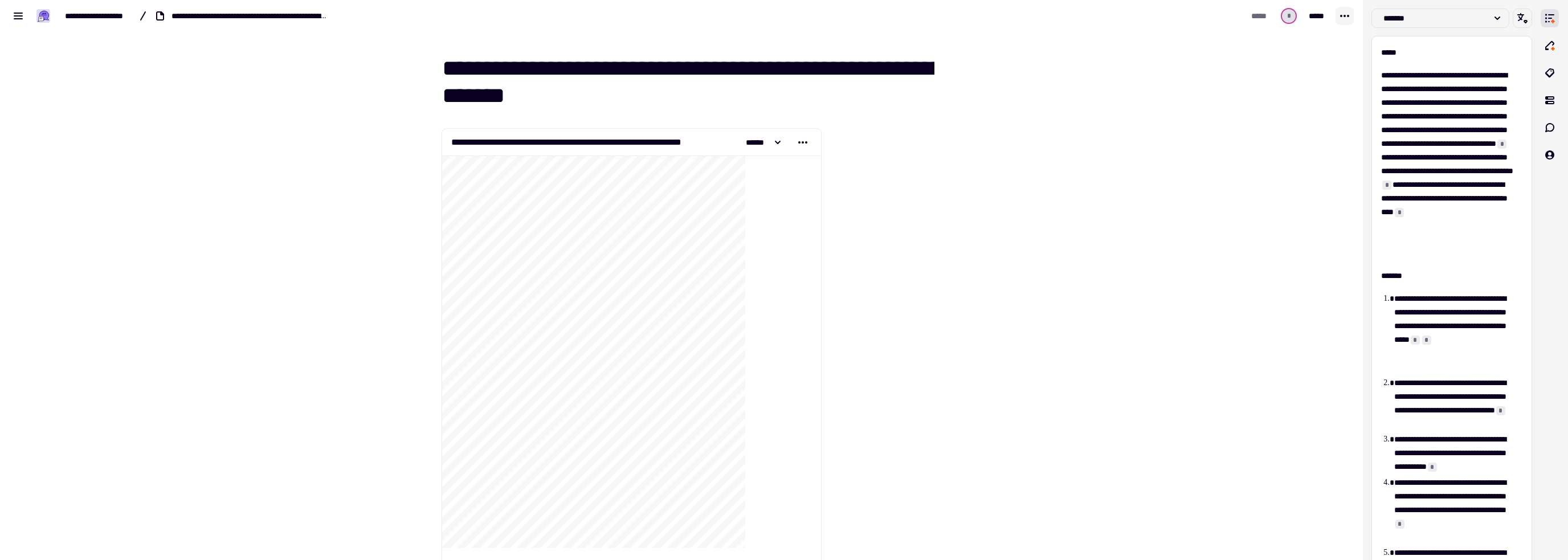 click 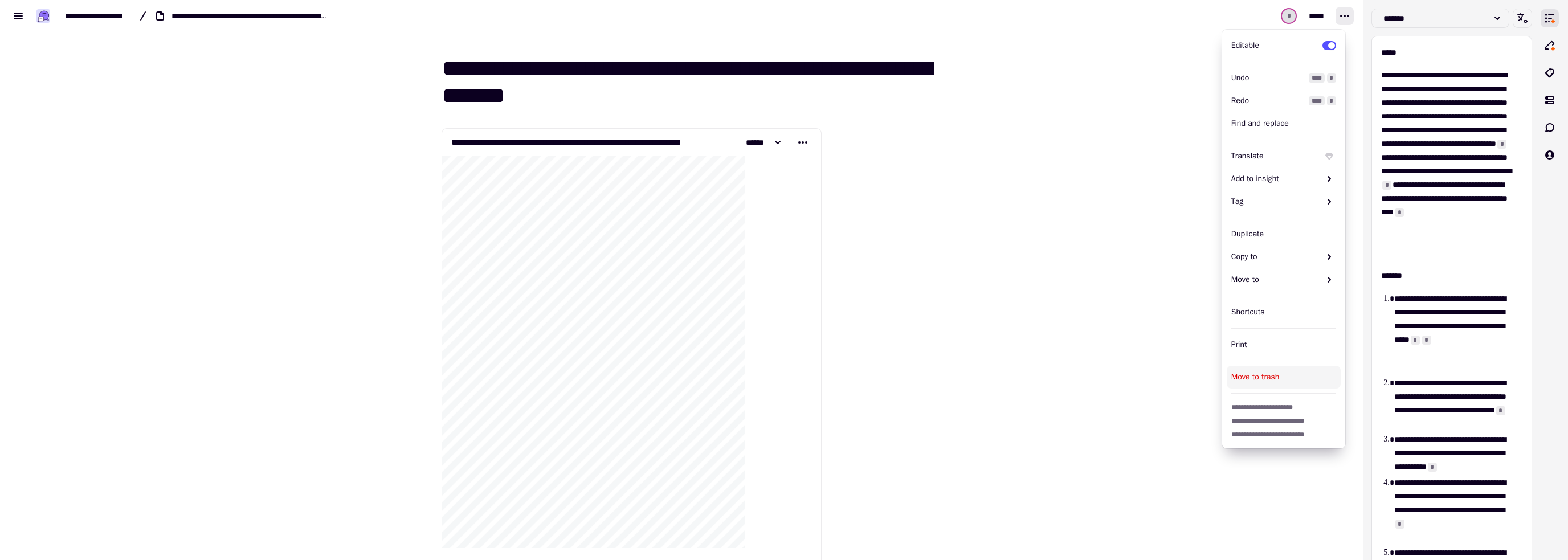 click on "[FIRST] [LAST] [EMAIL] [PHONE] [ADDRESS] [CITY] [STATE] [ZIP] [COUNTRY] [CARD_TYPE] [CARD_NUMBER] [EXP_MONTH] [EXP_YEAR] [CVV] [BILLING_ZIP] [PHONE] [EMAIL] [ADDRESS] [CITY] [STATE] [ZIP]" at bounding box center [681, 17926] 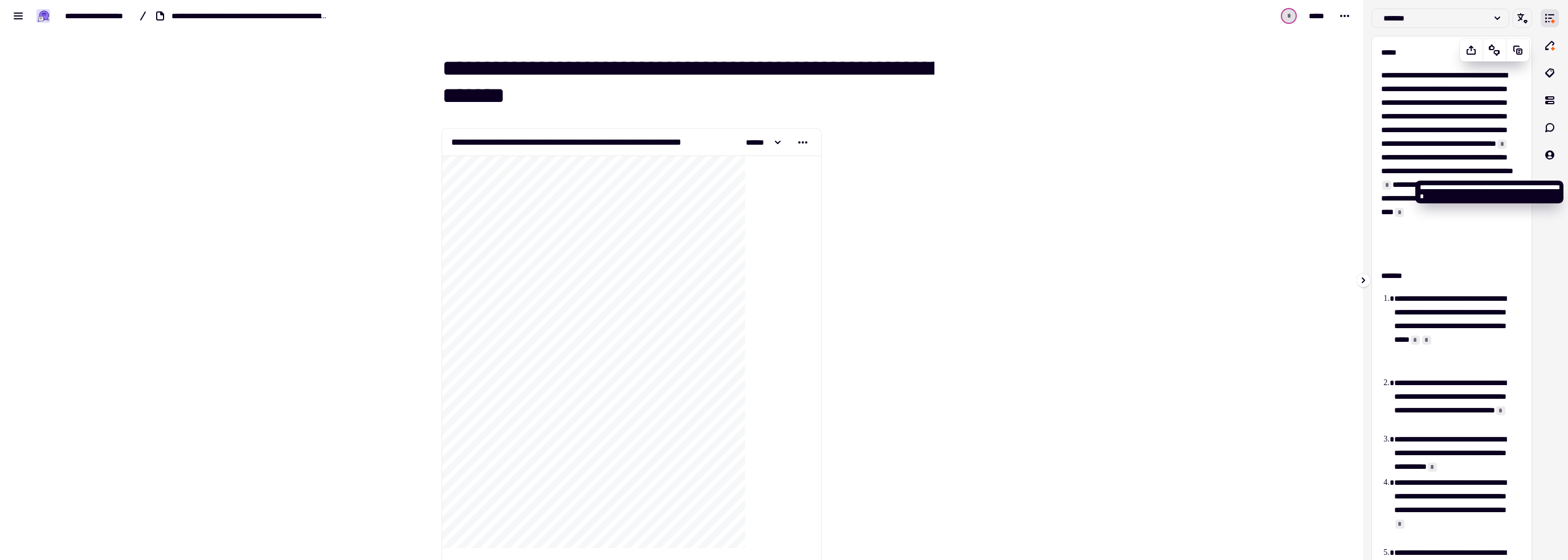 click on "*" at bounding box center [1502, 144] 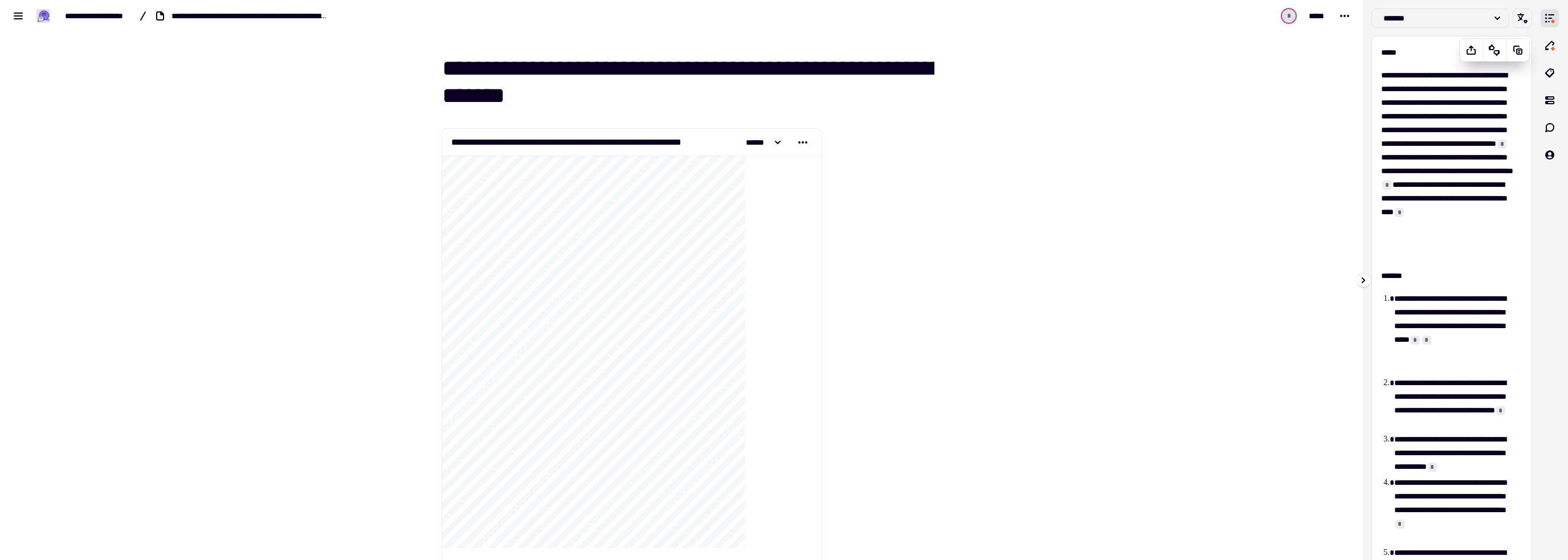 click on "*" at bounding box center [1502, 144] 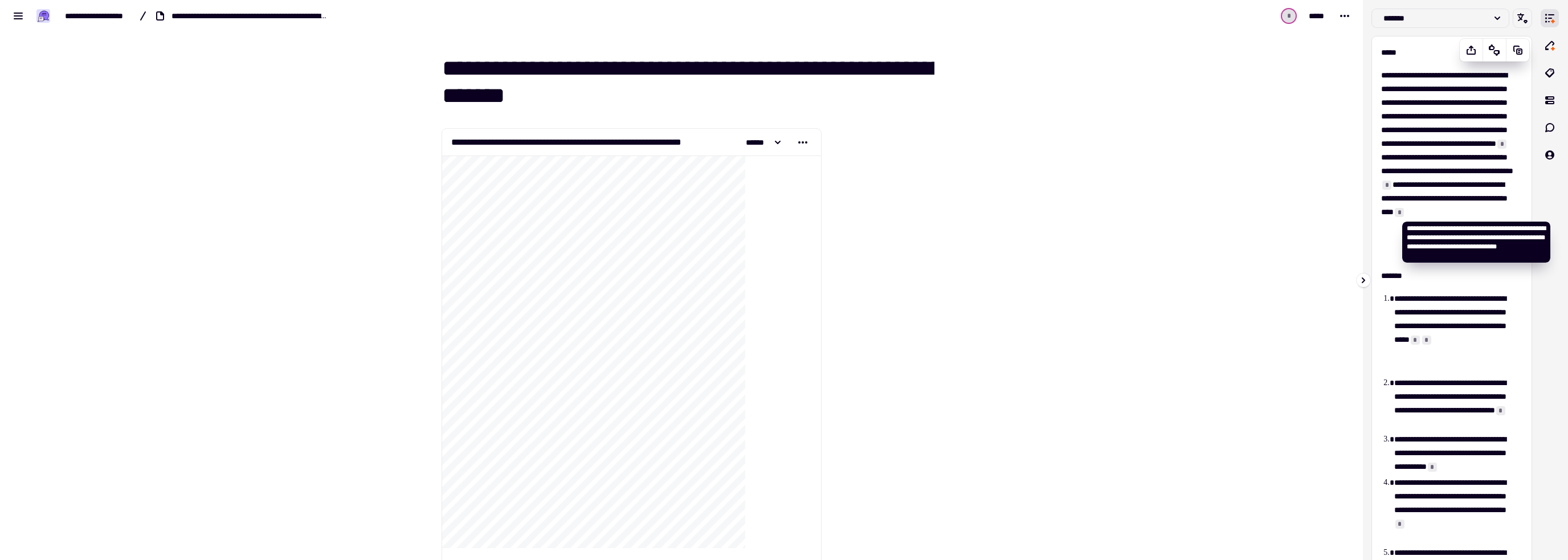 click on "*" at bounding box center (1387, 185) 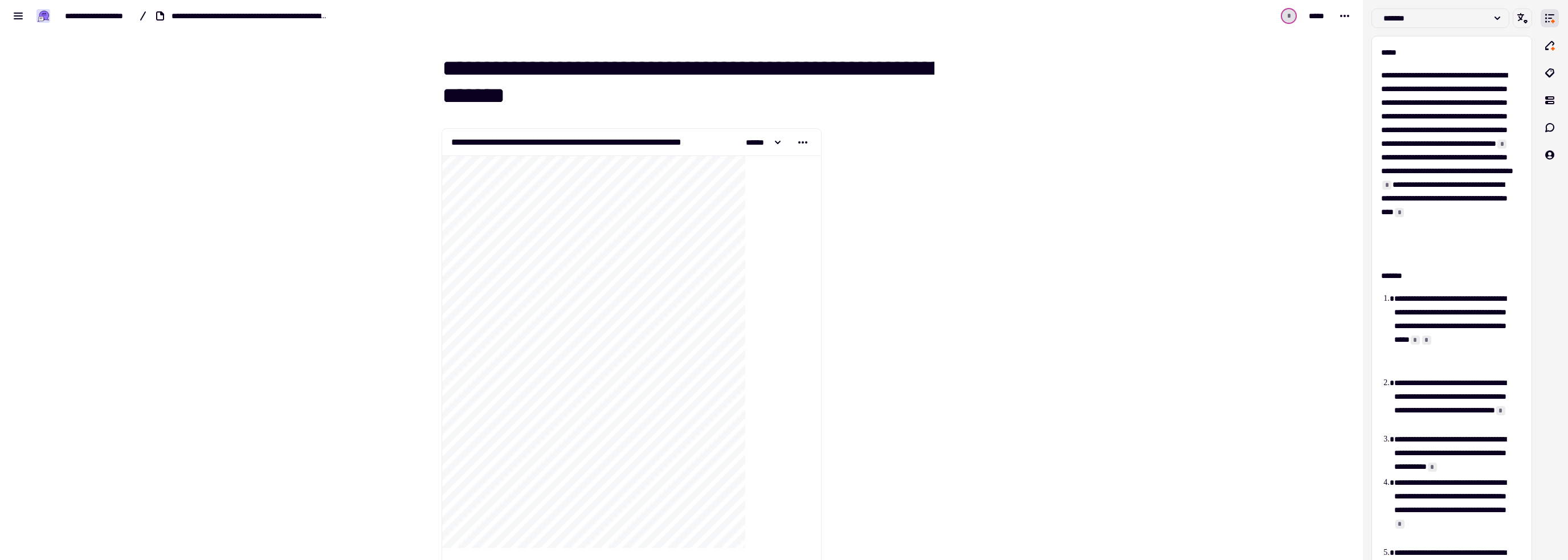 click on "[FIRST] [LAST] [EMAIL] [PHONE] [ADDRESS] [CITY] [STATE] [ZIP] [COUNTRY] [CARD_TYPE] [CARD_NUMBER] [EXP_MONTH] [EXP_YEAR] [CVV] [BILLING_ZIP]" at bounding box center [681, 280] 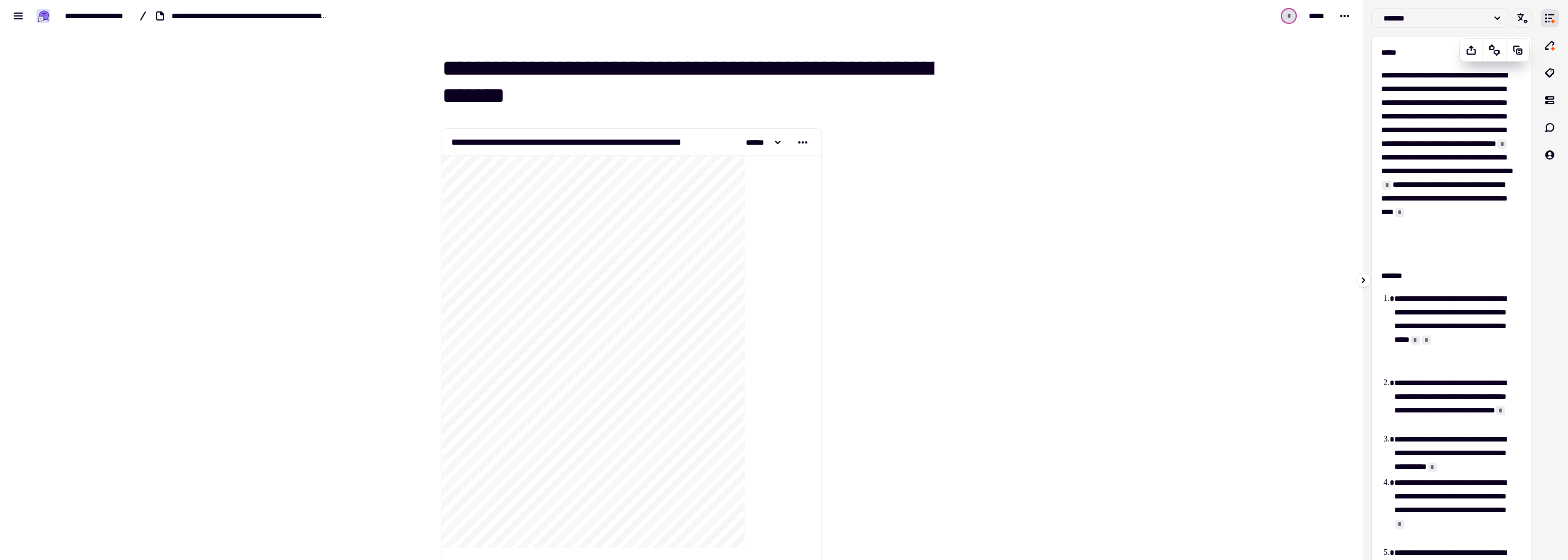 scroll, scrollTop: 0, scrollLeft: 0, axis: both 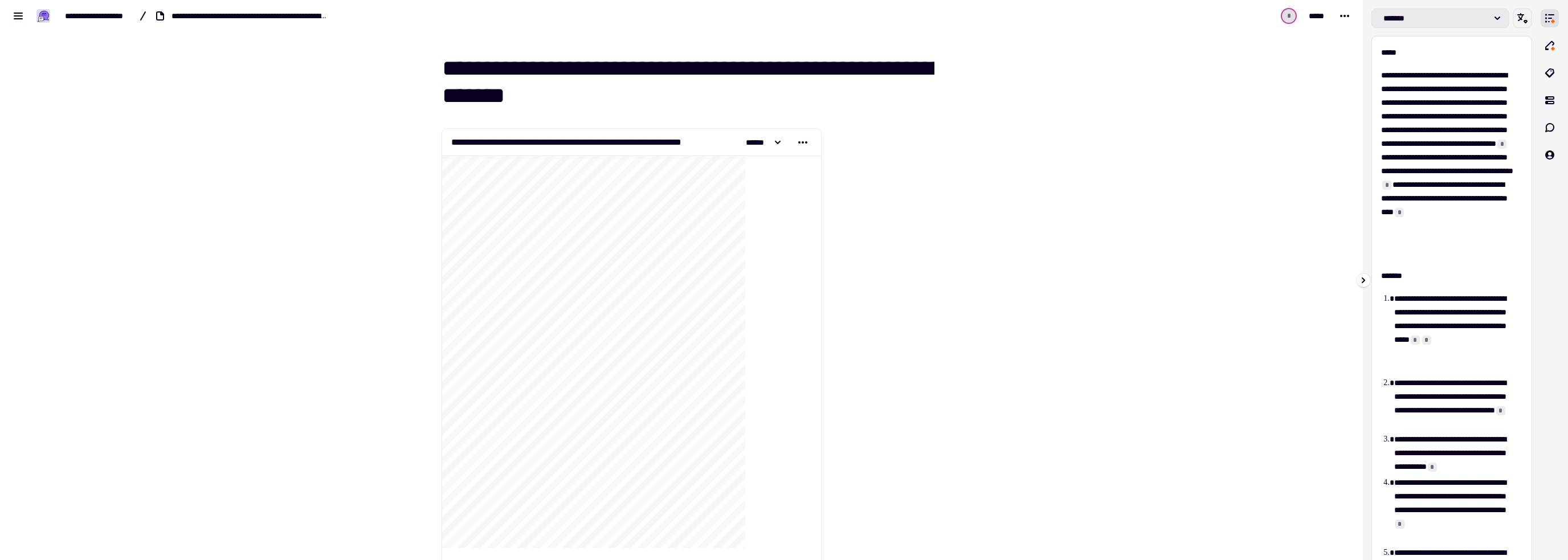 click on "*******" 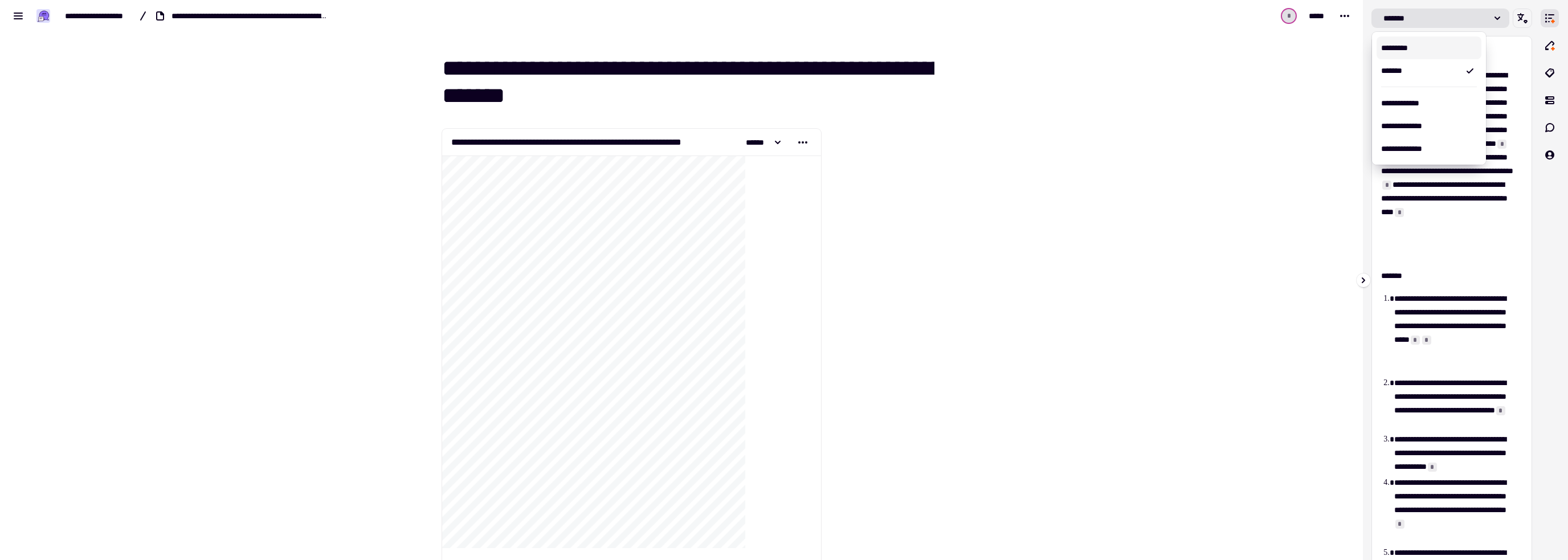 click on "*********" at bounding box center [1429, 48] 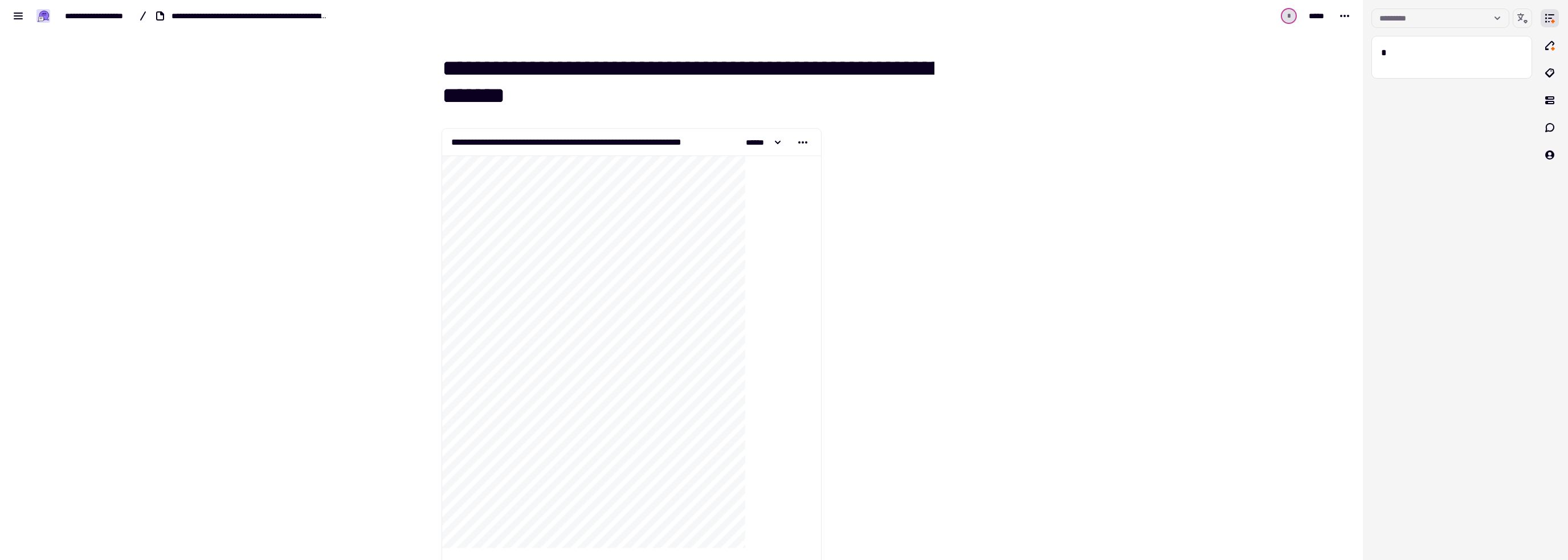 click on "[FIRST] [LAST] [EMAIL] [PHONE] [ADDRESS] [CITY] [STATE] [ZIP] [COUNTRY] [CARD_TYPE] [CARD_NUMBER] [EXP_MONTH] [EXP_YEAR] [CVV] [BILLING_ZIP]" at bounding box center (681, 280) 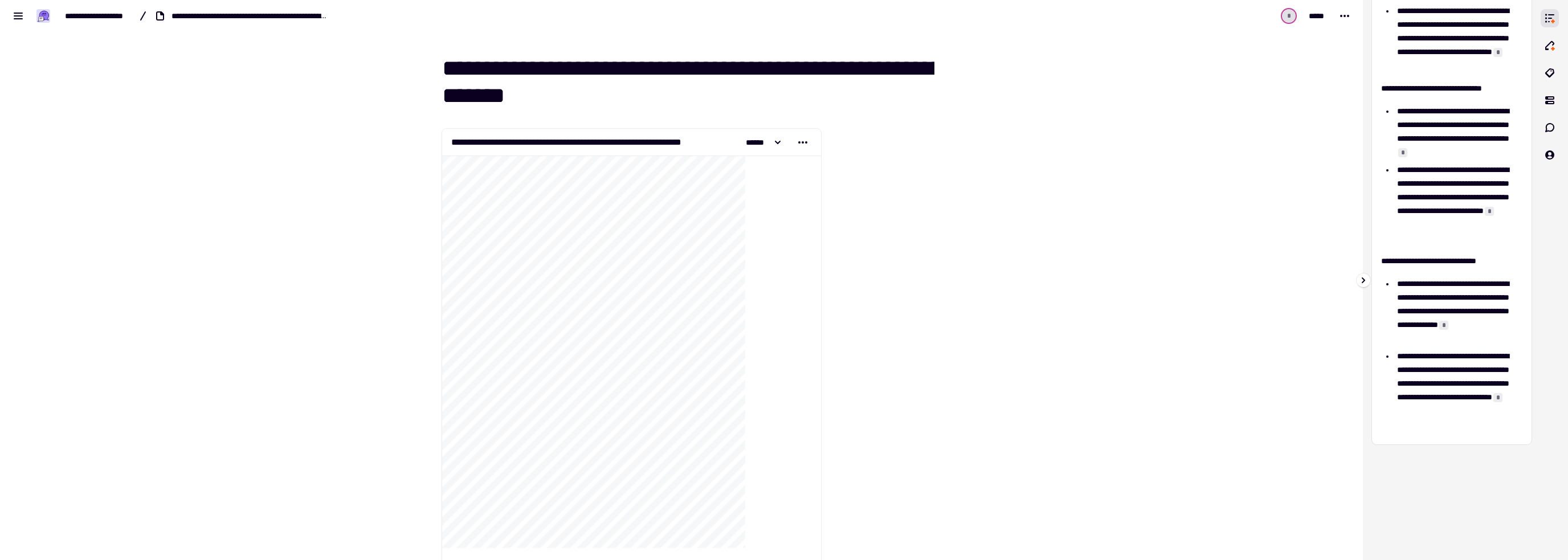 scroll, scrollTop: 180, scrollLeft: 0, axis: vertical 